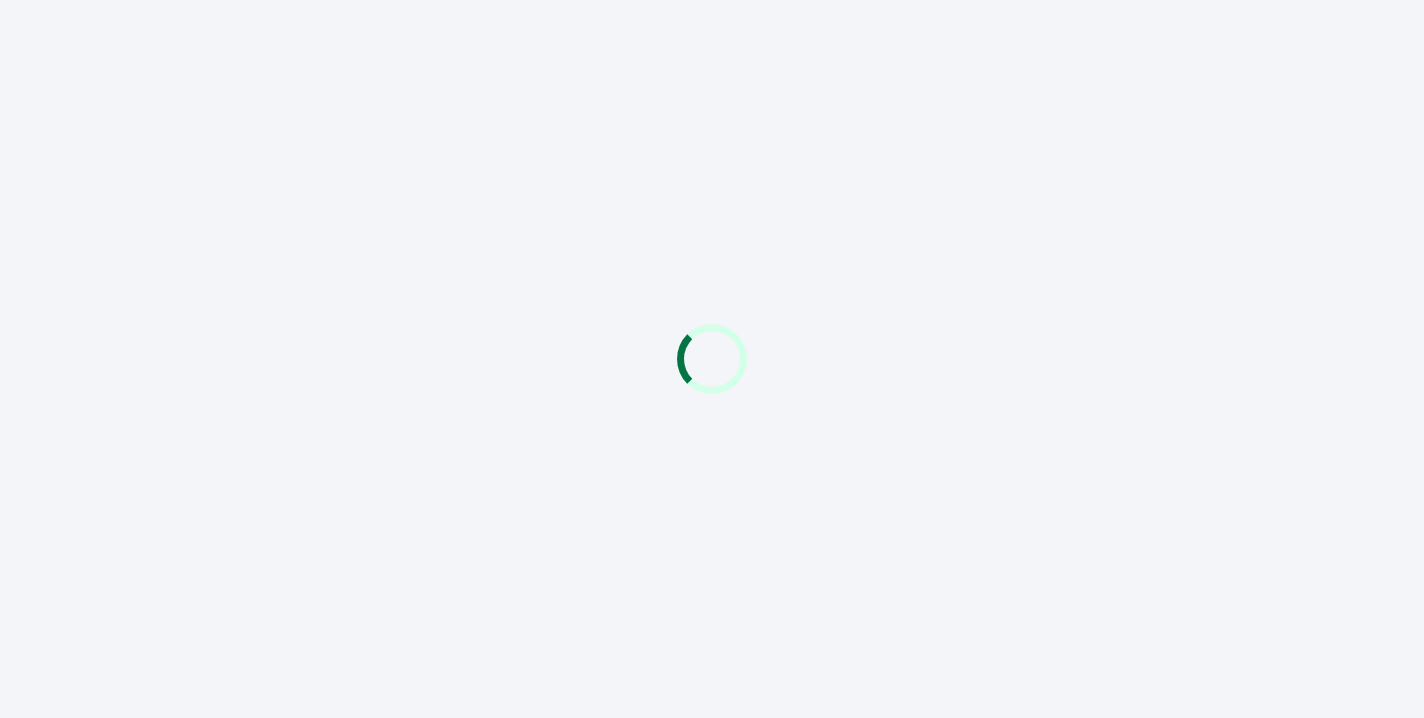 scroll, scrollTop: 0, scrollLeft: 0, axis: both 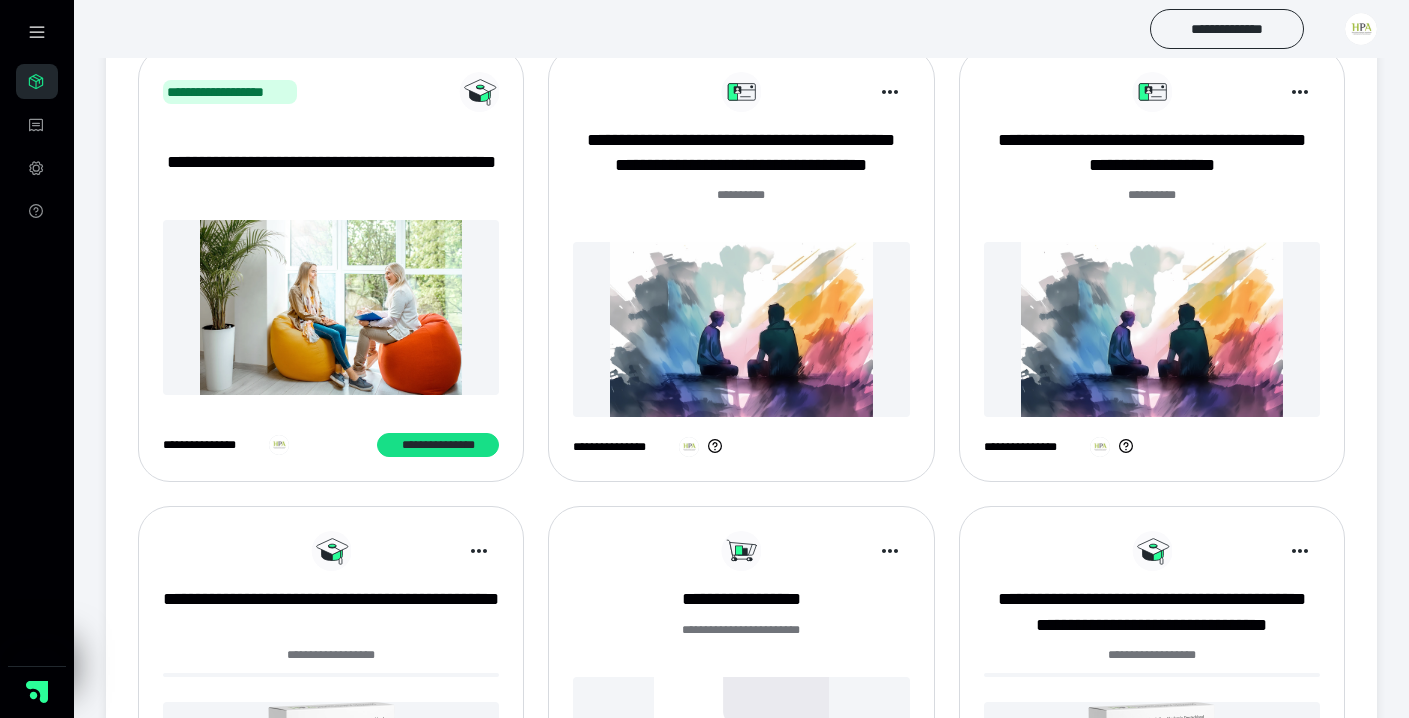 click at bounding box center [1361, 29] 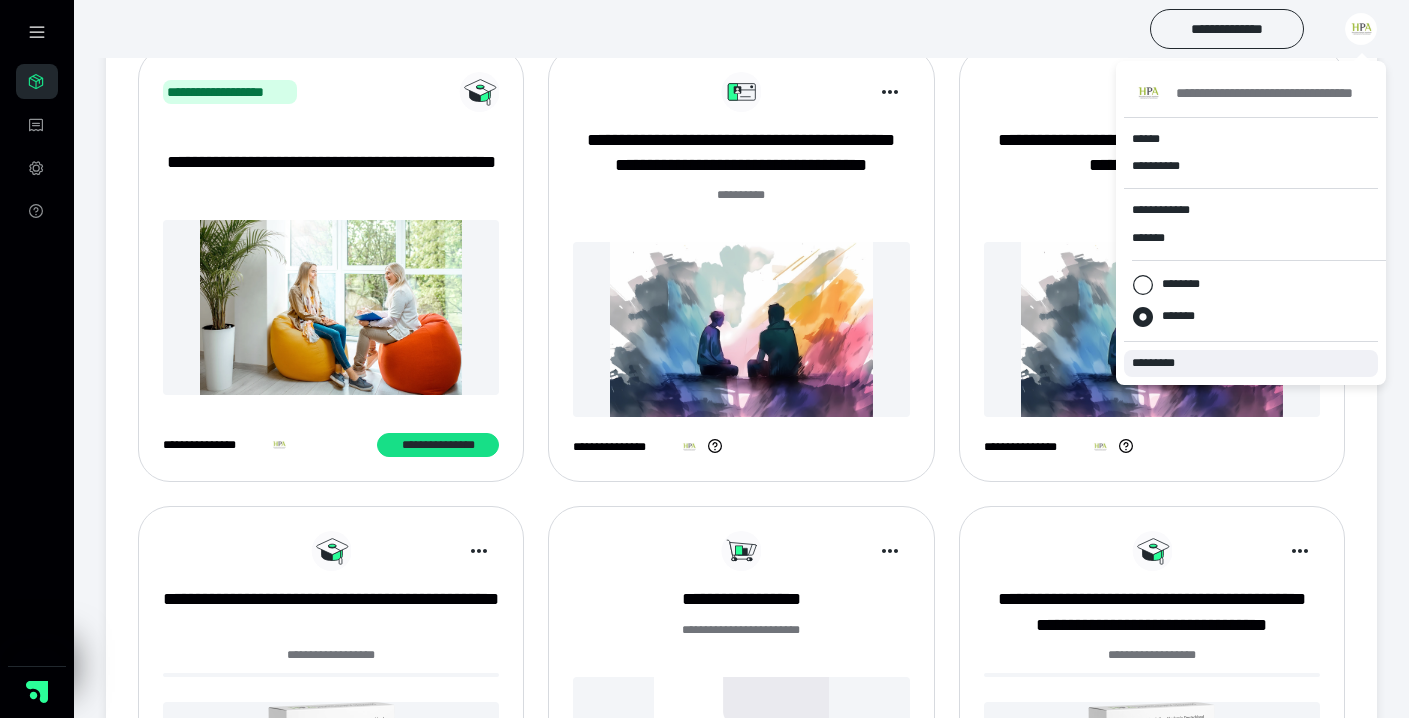 click on "*********" at bounding box center [1251, 363] 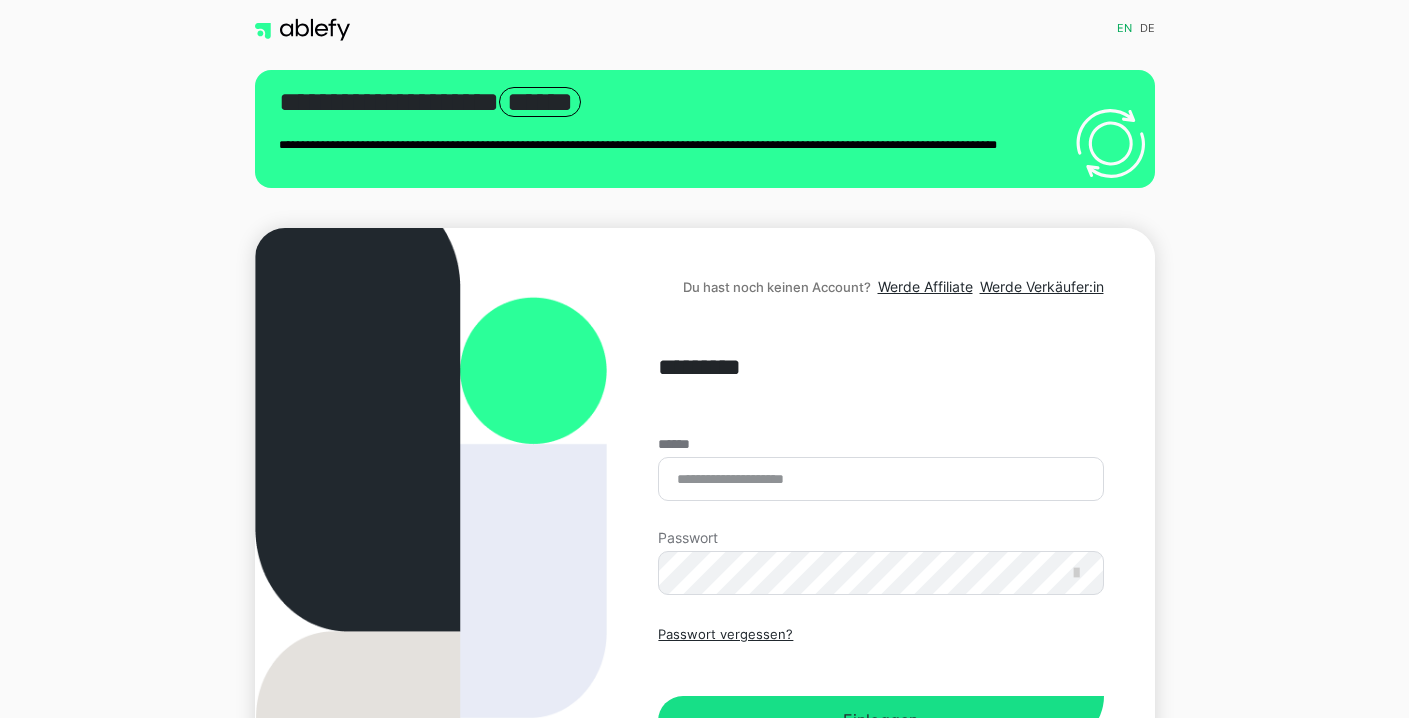 scroll, scrollTop: 0, scrollLeft: 0, axis: both 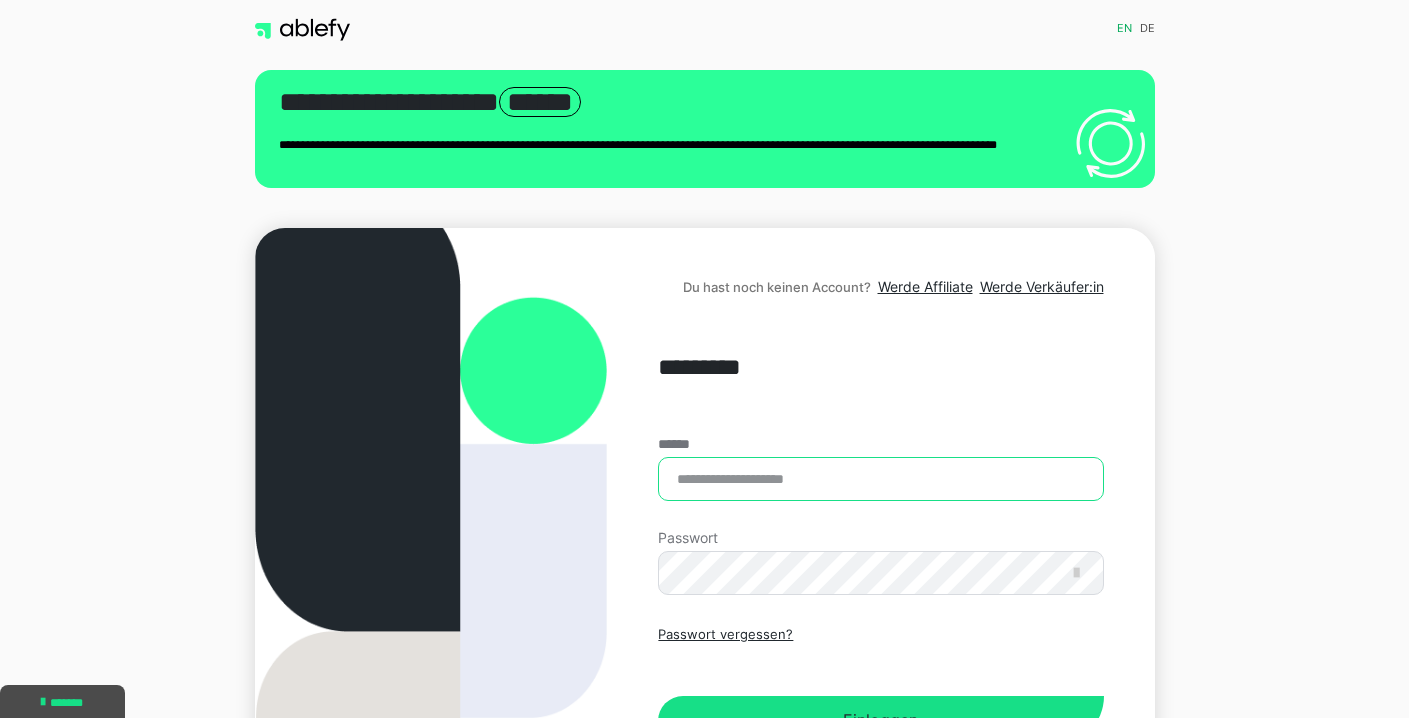 click on "******" at bounding box center [880, 479] 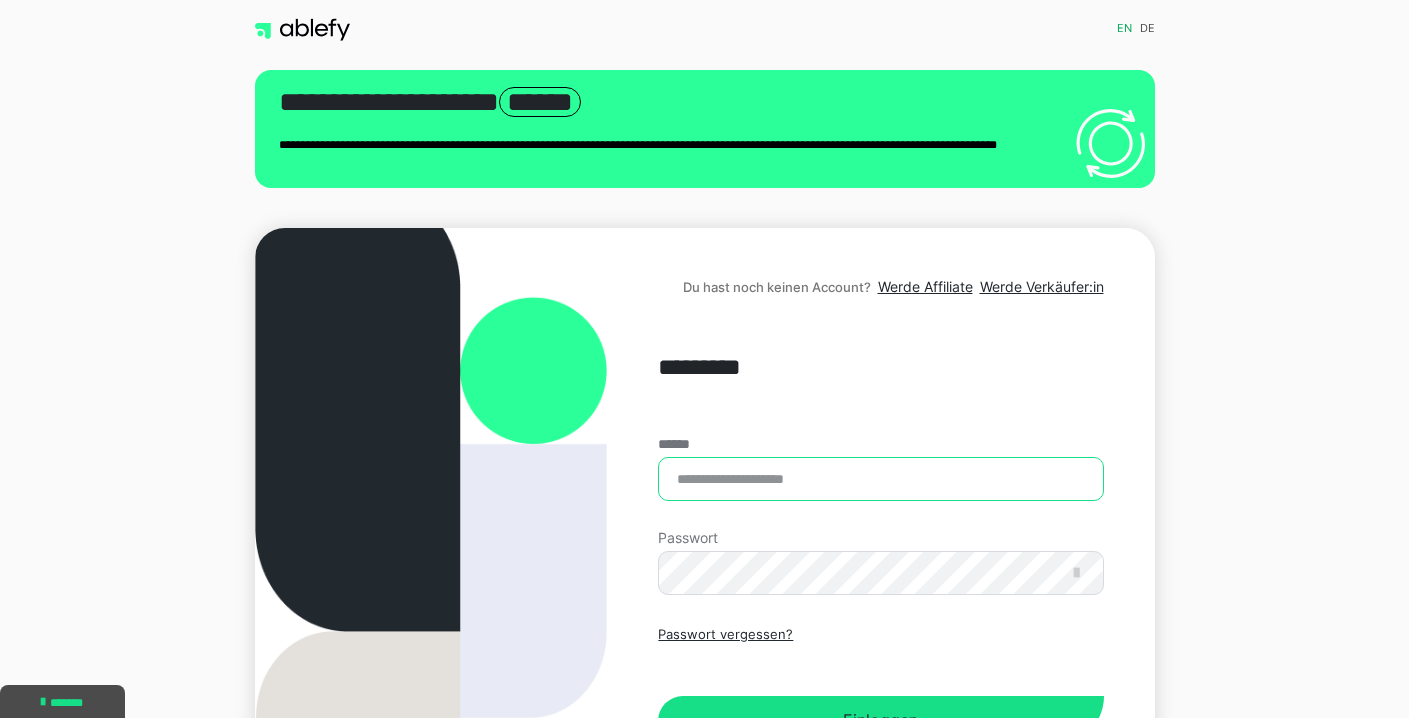 type on "**********" 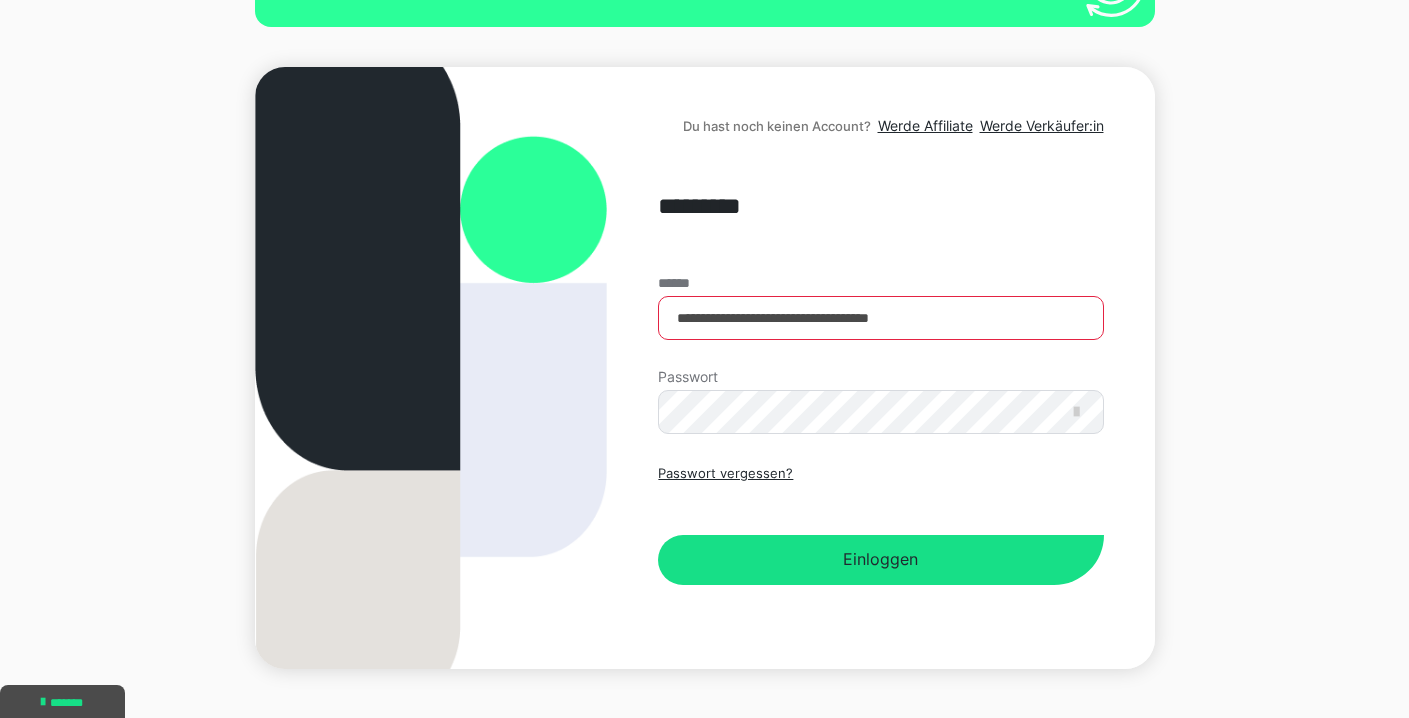 scroll, scrollTop: 199, scrollLeft: 0, axis: vertical 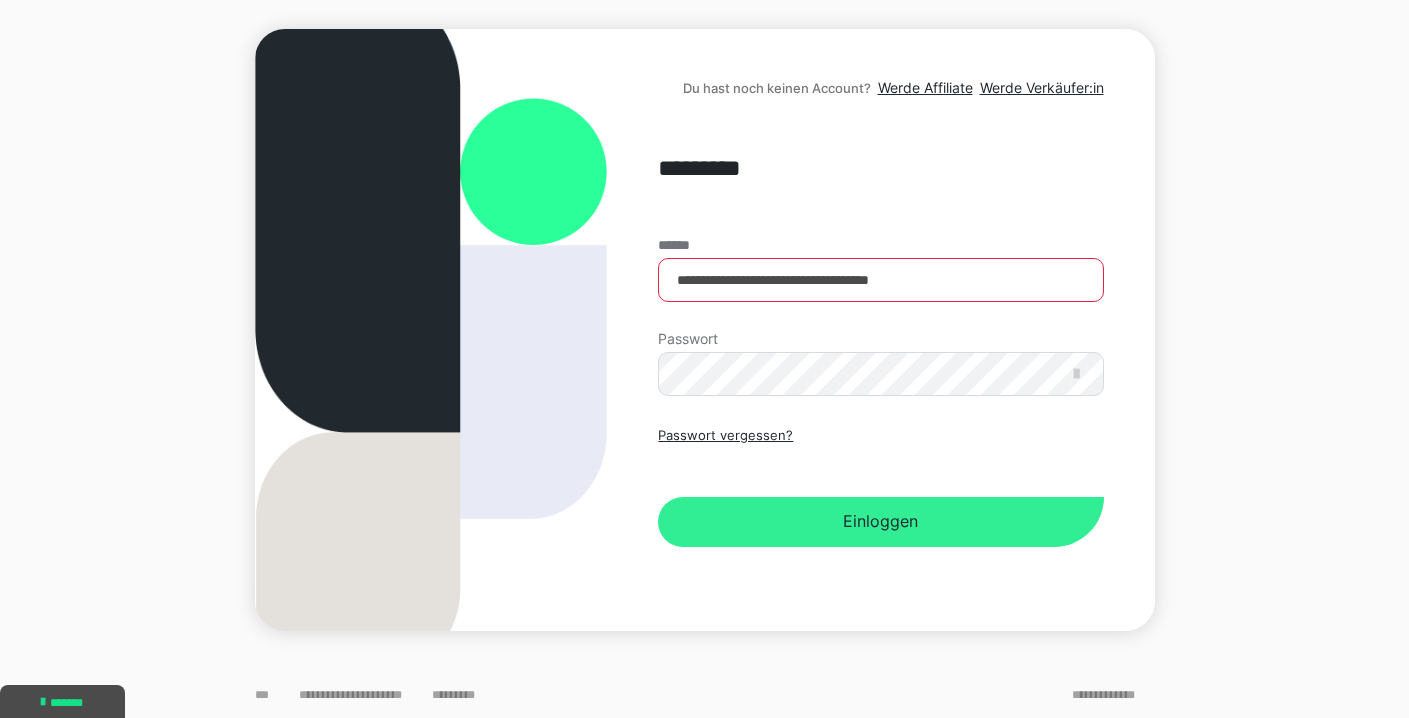 click on "Einloggen" at bounding box center (880, 522) 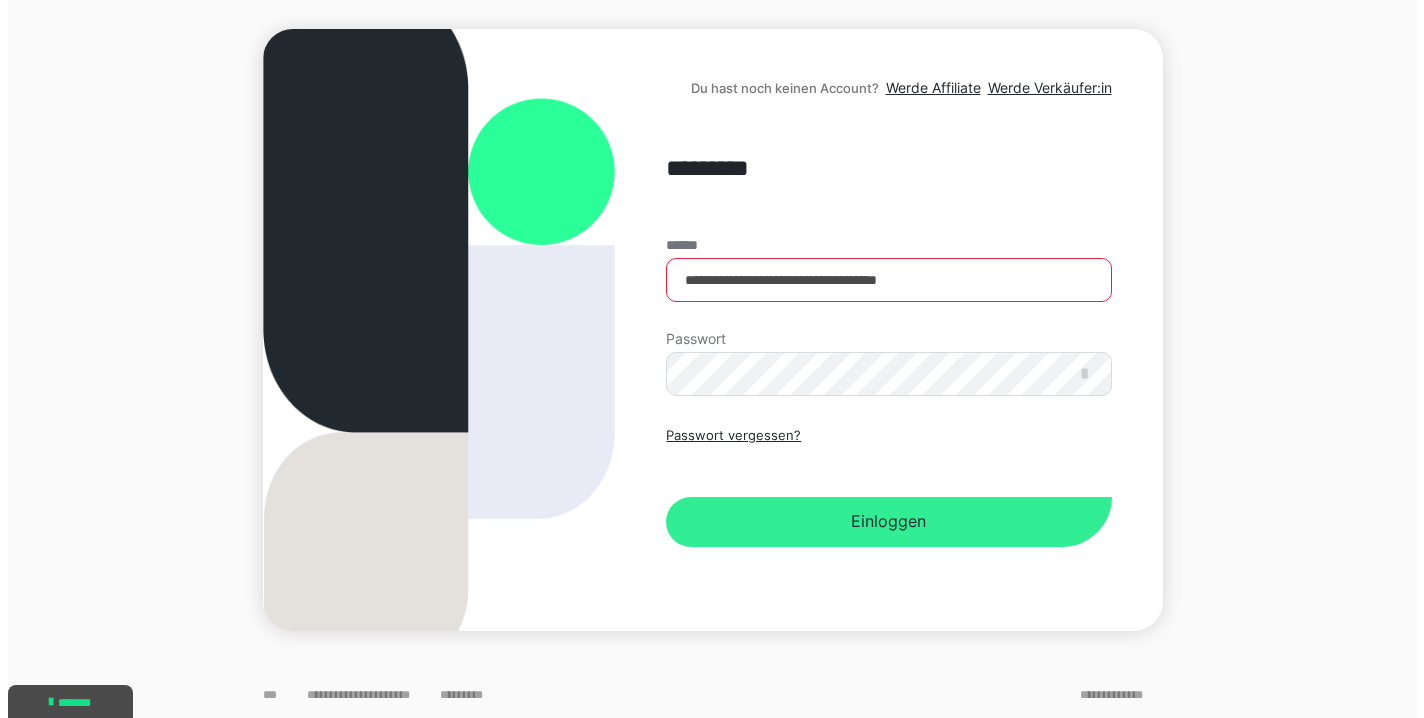 scroll, scrollTop: 0, scrollLeft: 0, axis: both 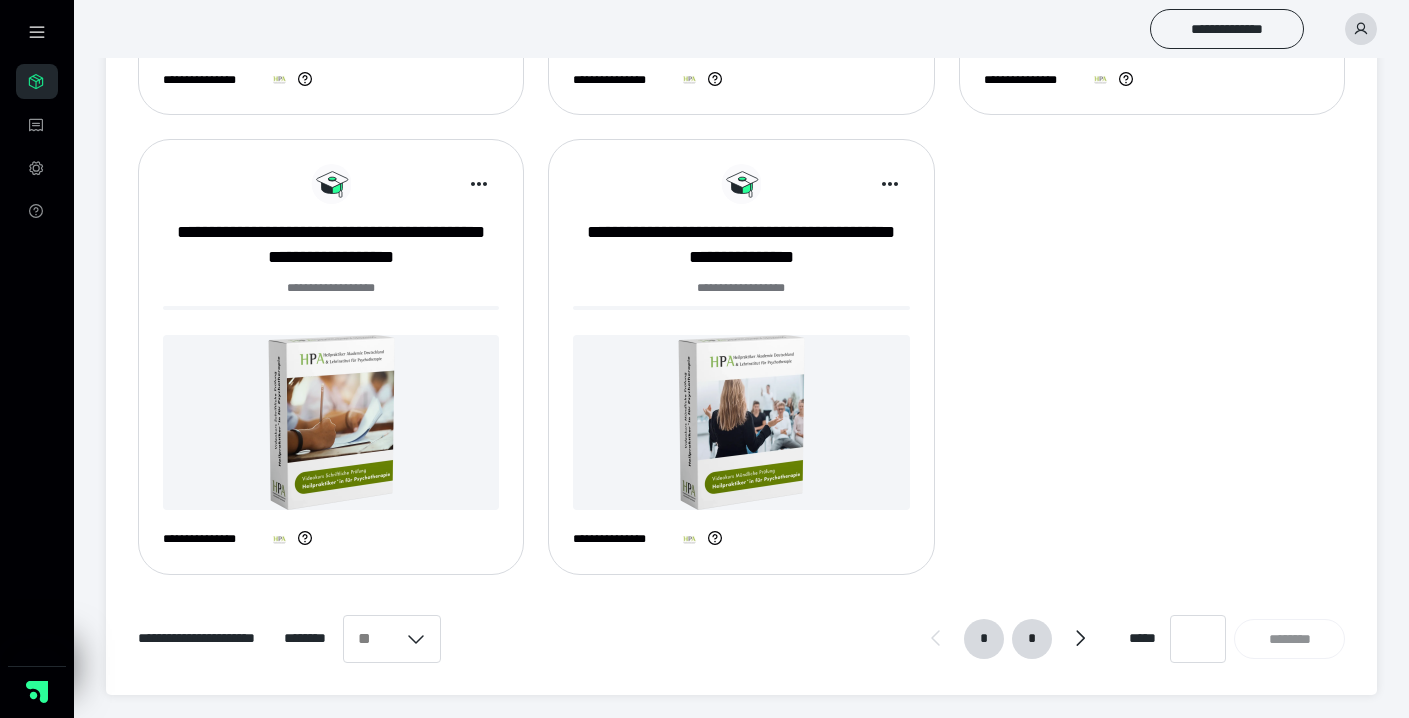 click on "*" at bounding box center (1032, 639) 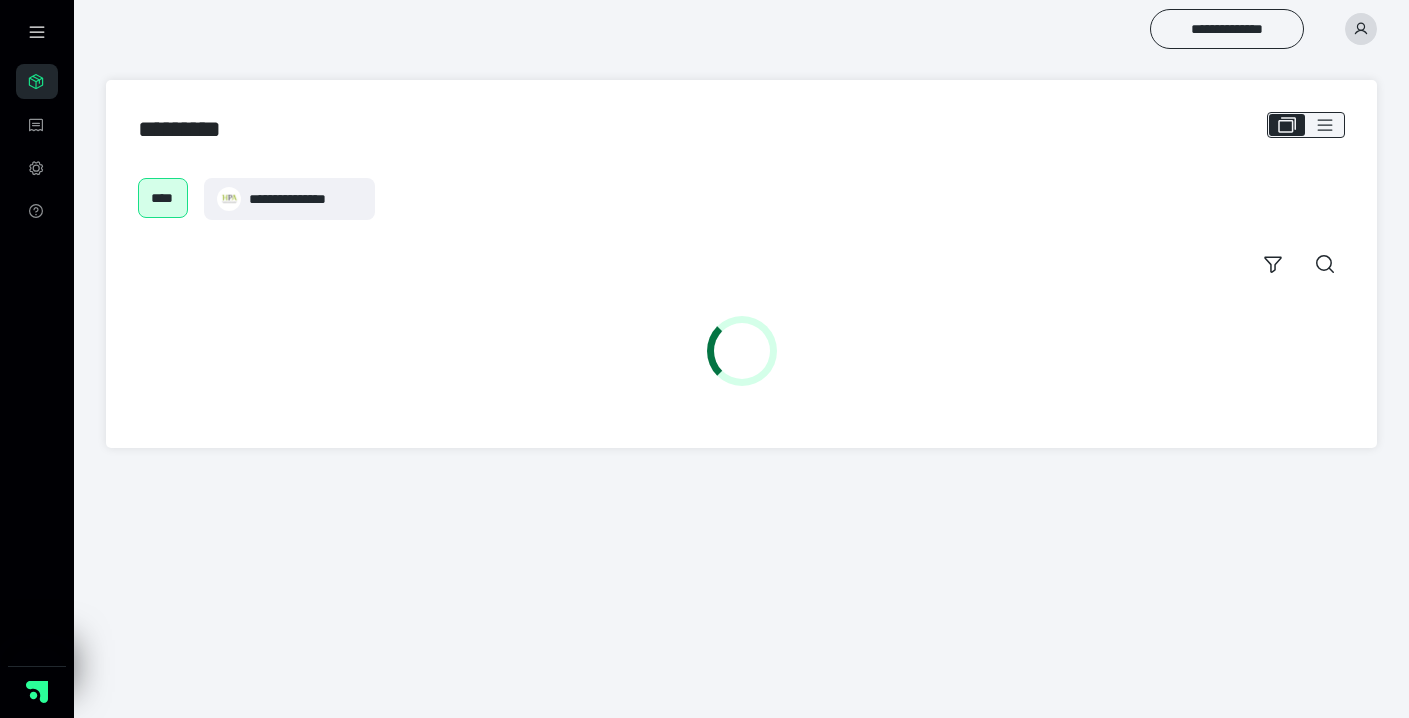 scroll, scrollTop: 0, scrollLeft: 0, axis: both 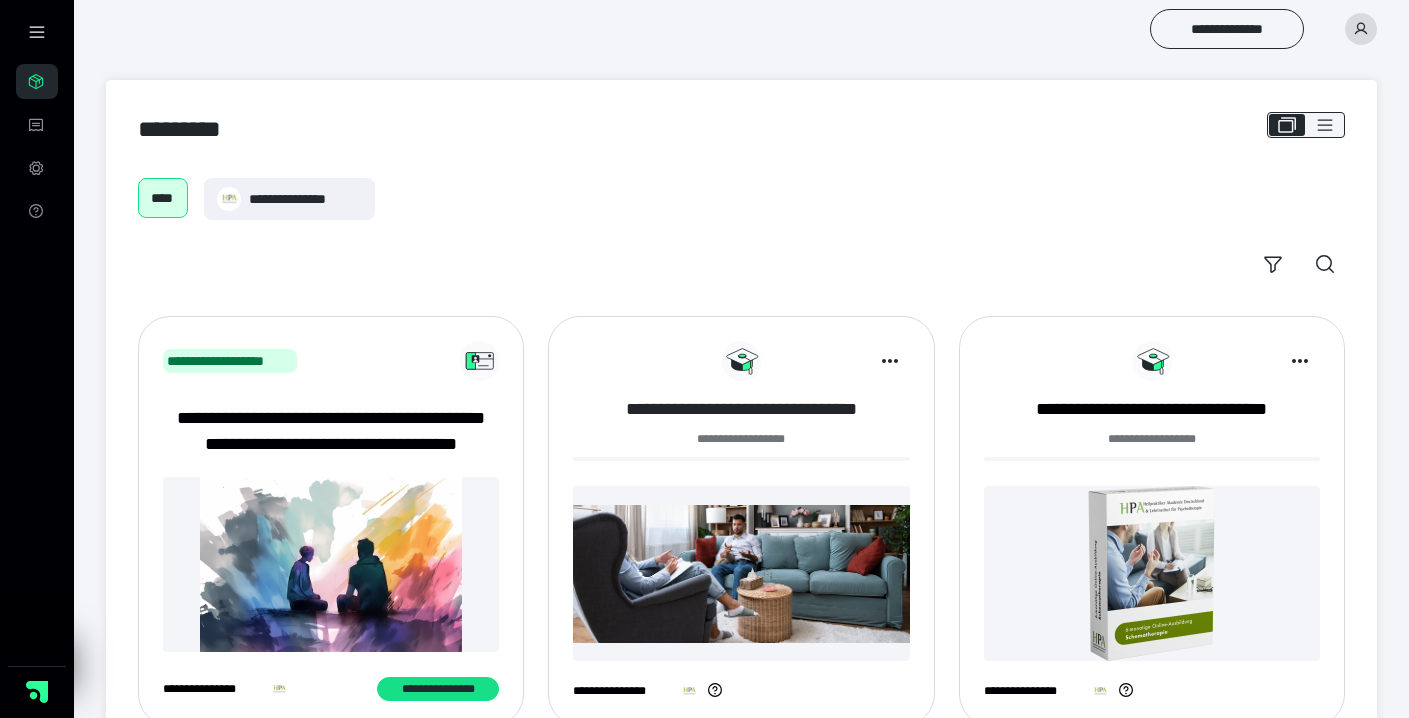 click on "**********" at bounding box center [741, 409] 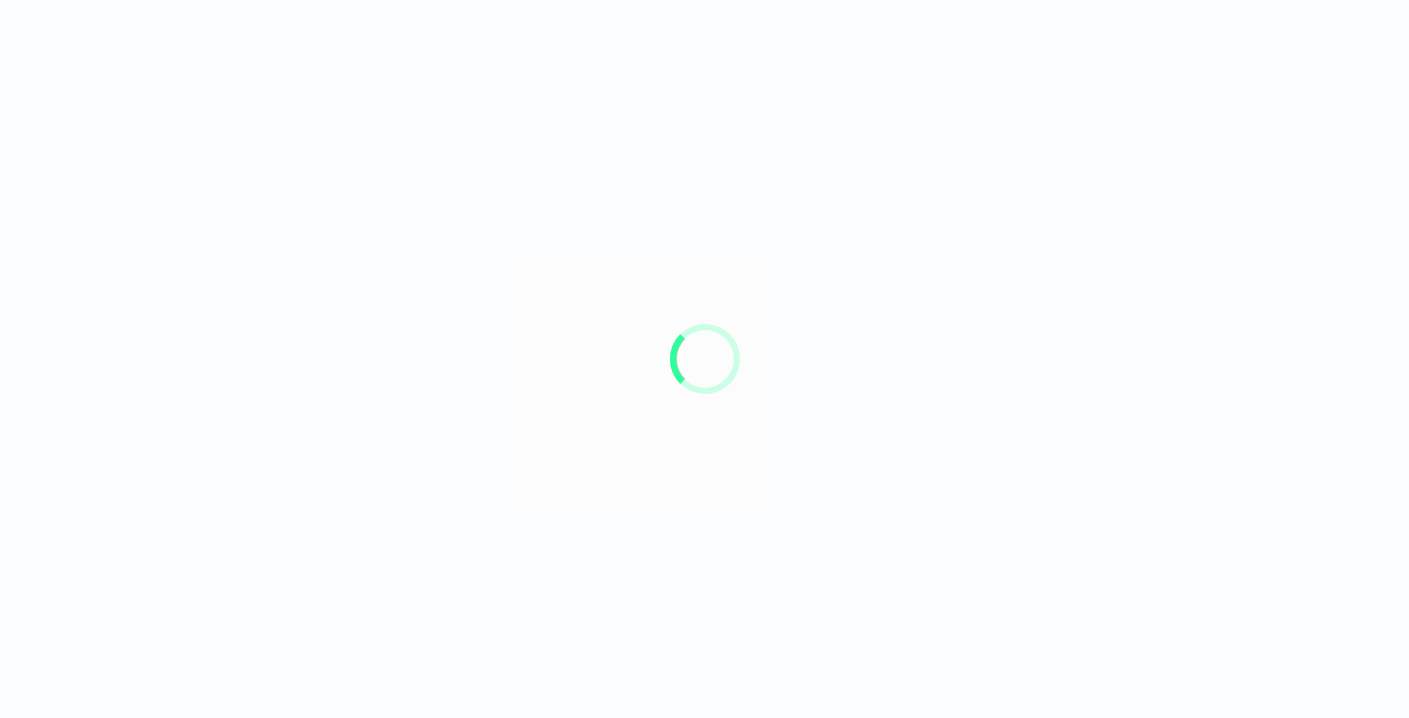 scroll, scrollTop: 0, scrollLeft: 0, axis: both 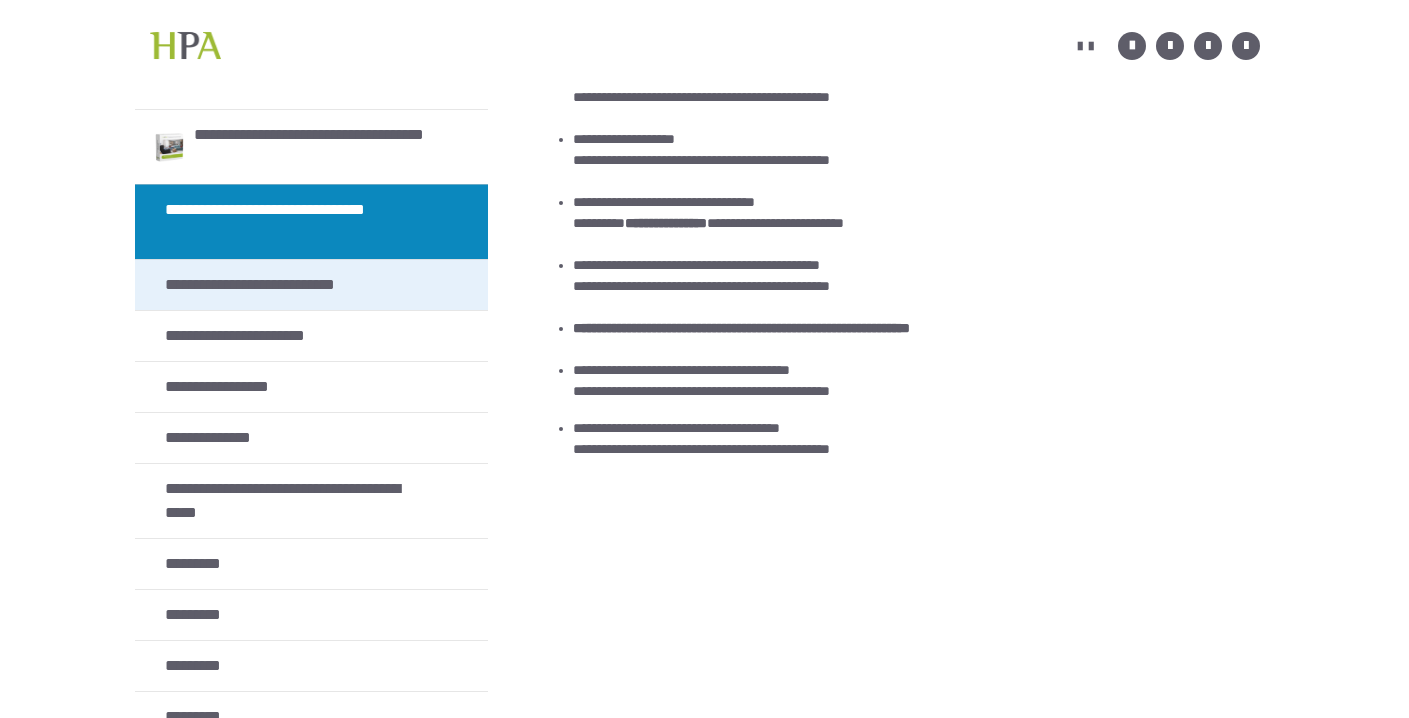 click on "**********" at bounding box center (282, 285) 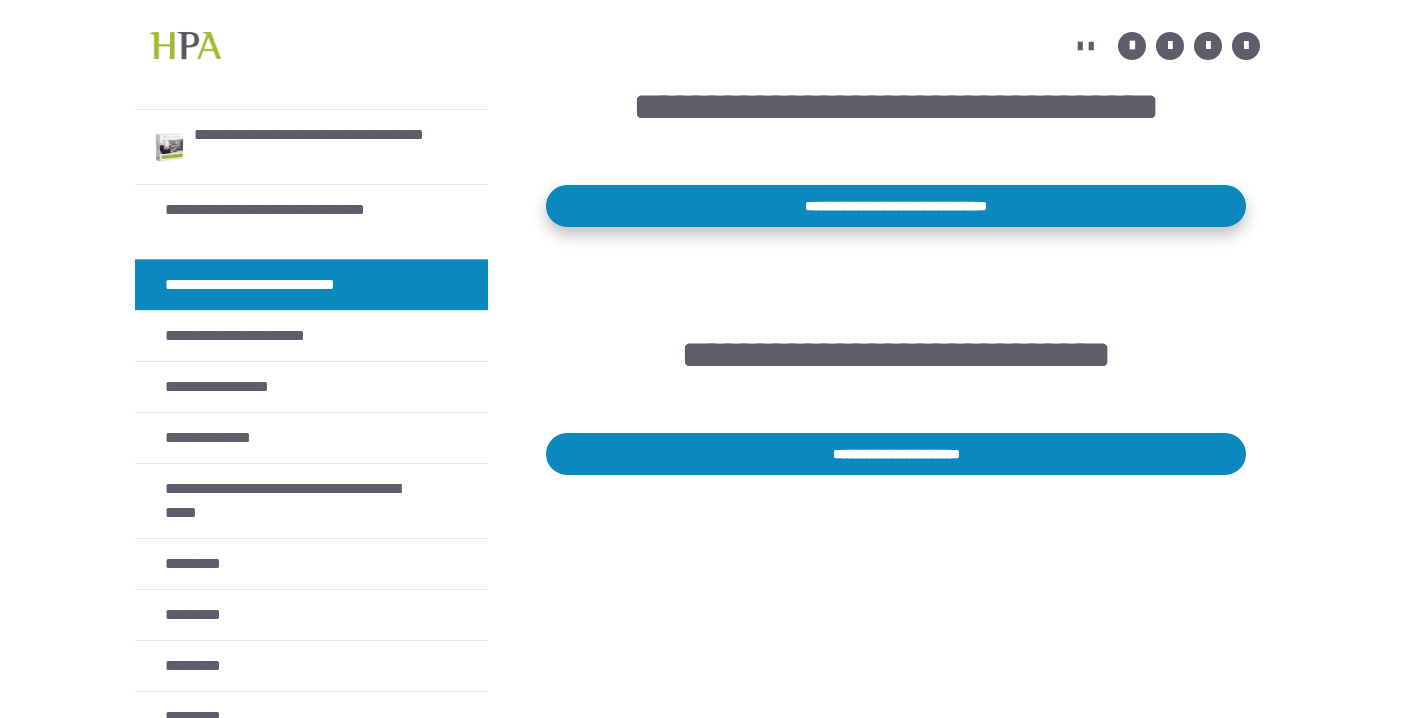 click on "**********" at bounding box center (896, 206) 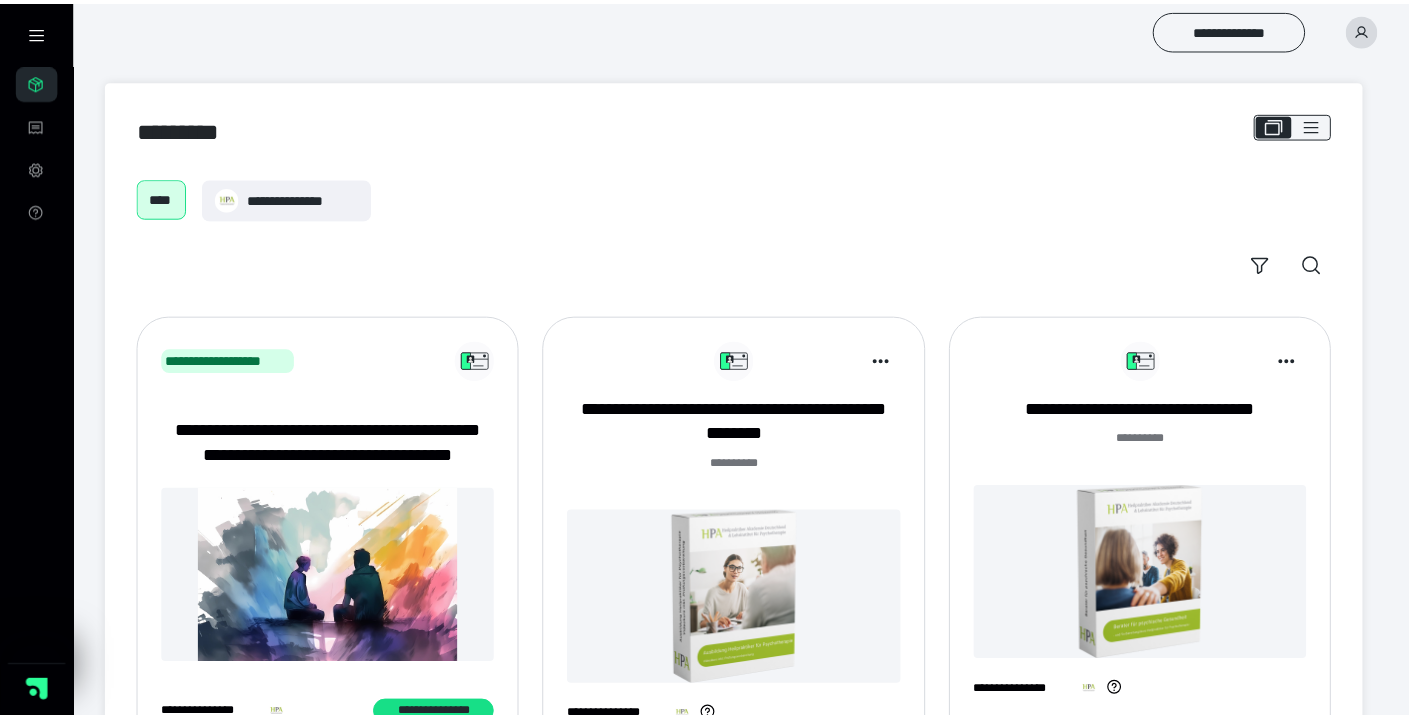 scroll, scrollTop: 0, scrollLeft: 0, axis: both 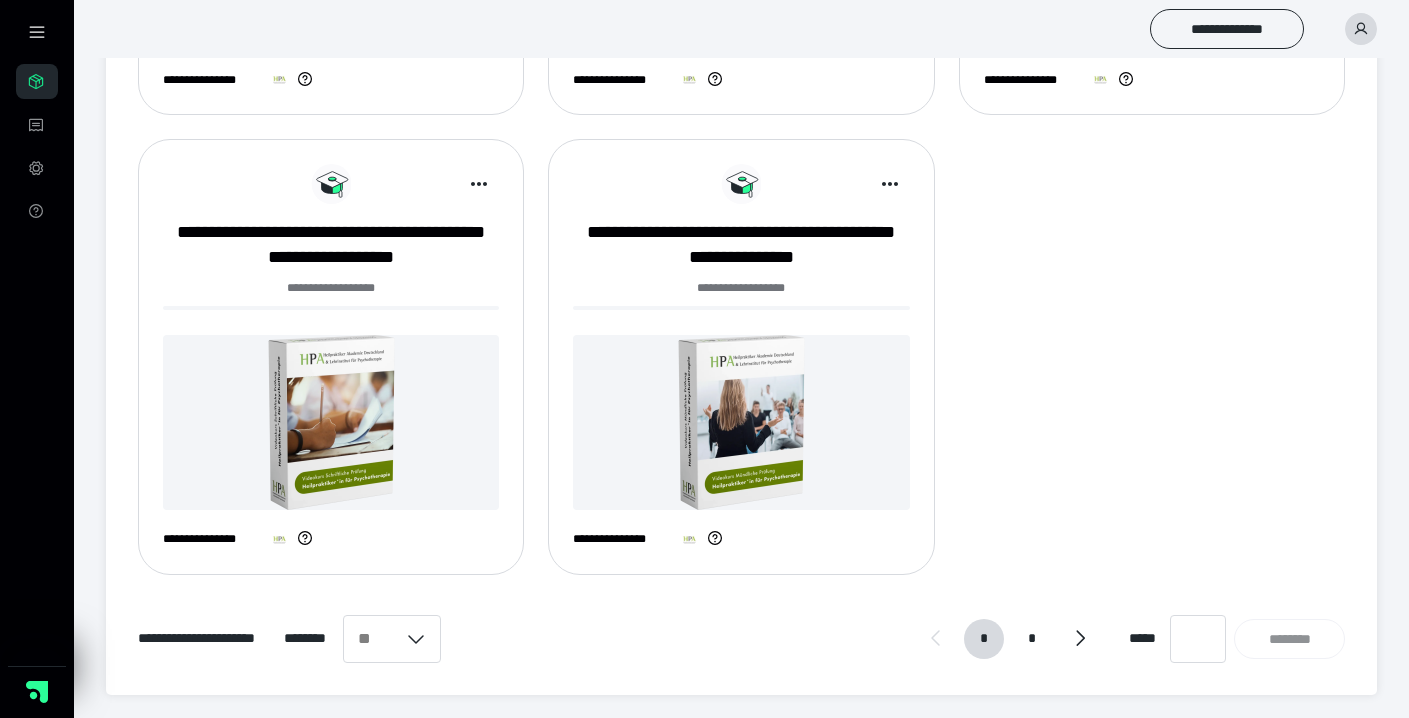 click on "*" at bounding box center (1032, 639) 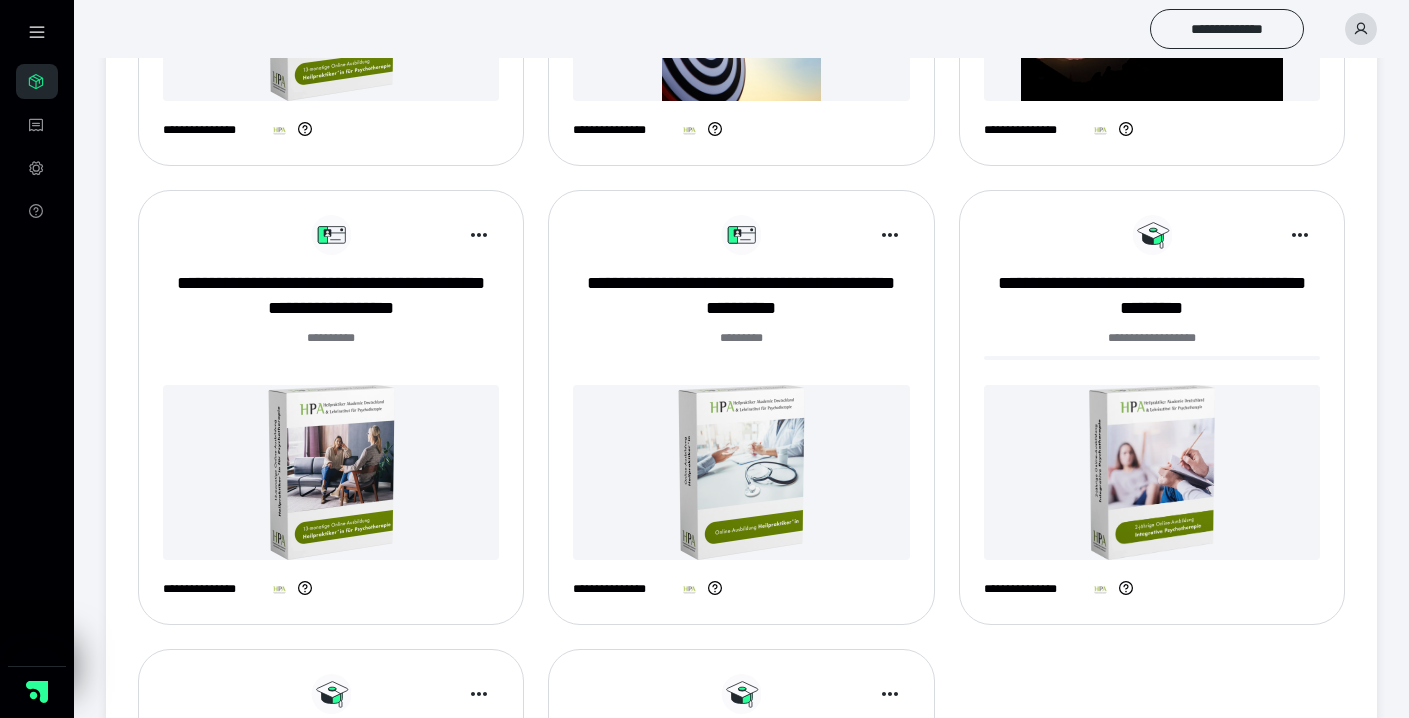 scroll, scrollTop: 1021, scrollLeft: 0, axis: vertical 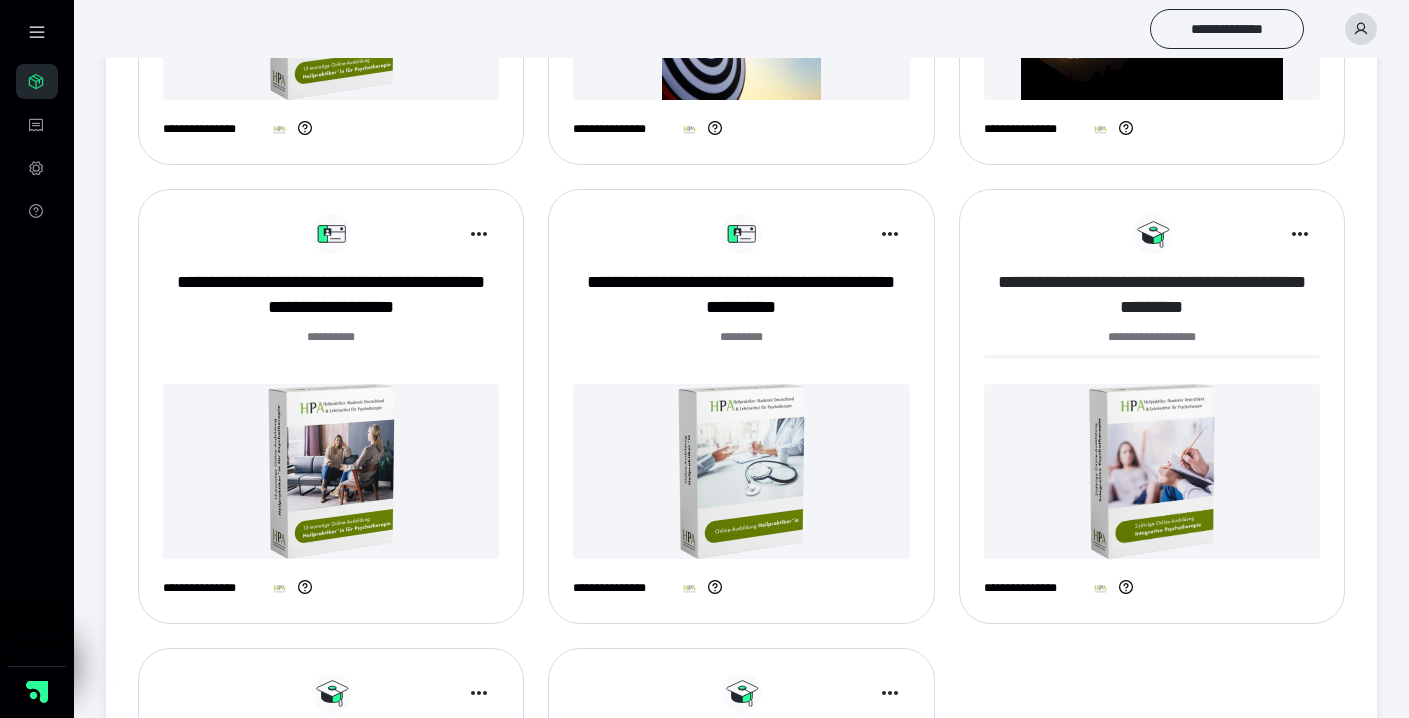 click on "**********" at bounding box center [1152, 295] 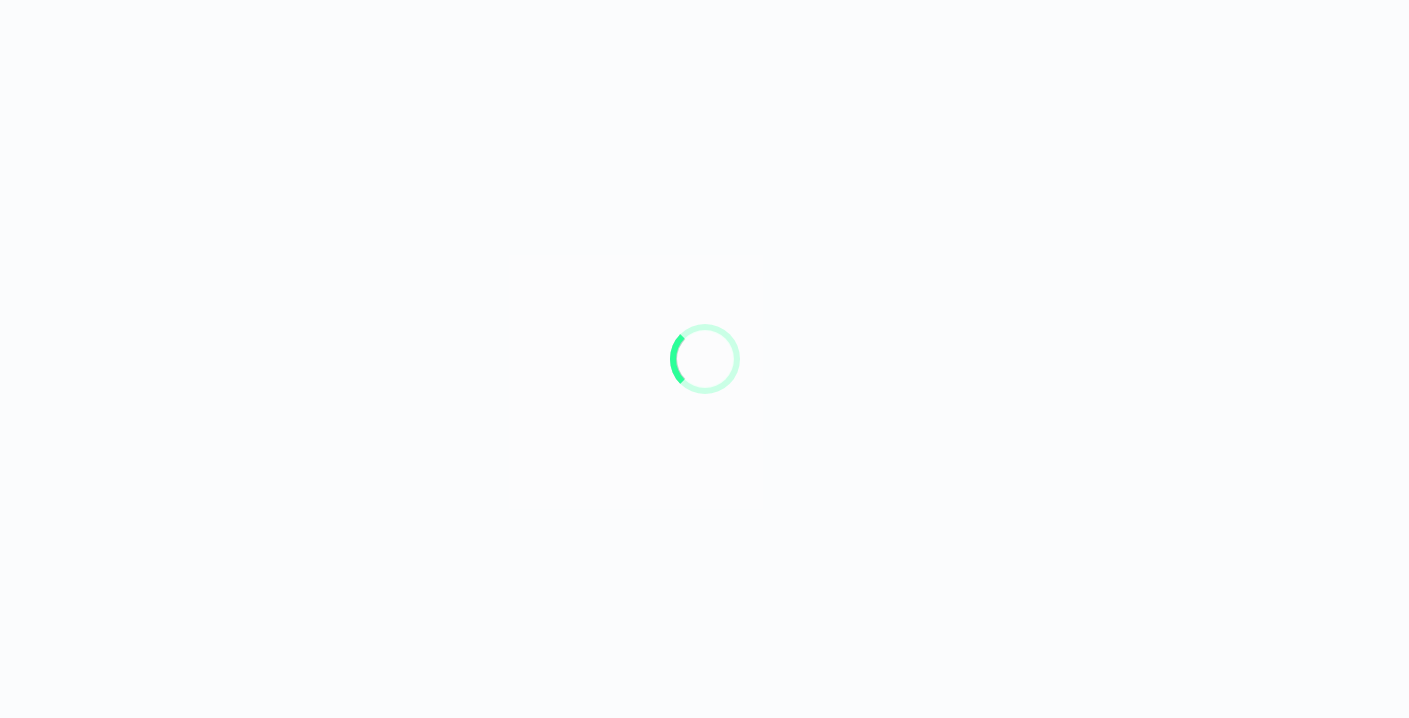 scroll, scrollTop: 0, scrollLeft: 0, axis: both 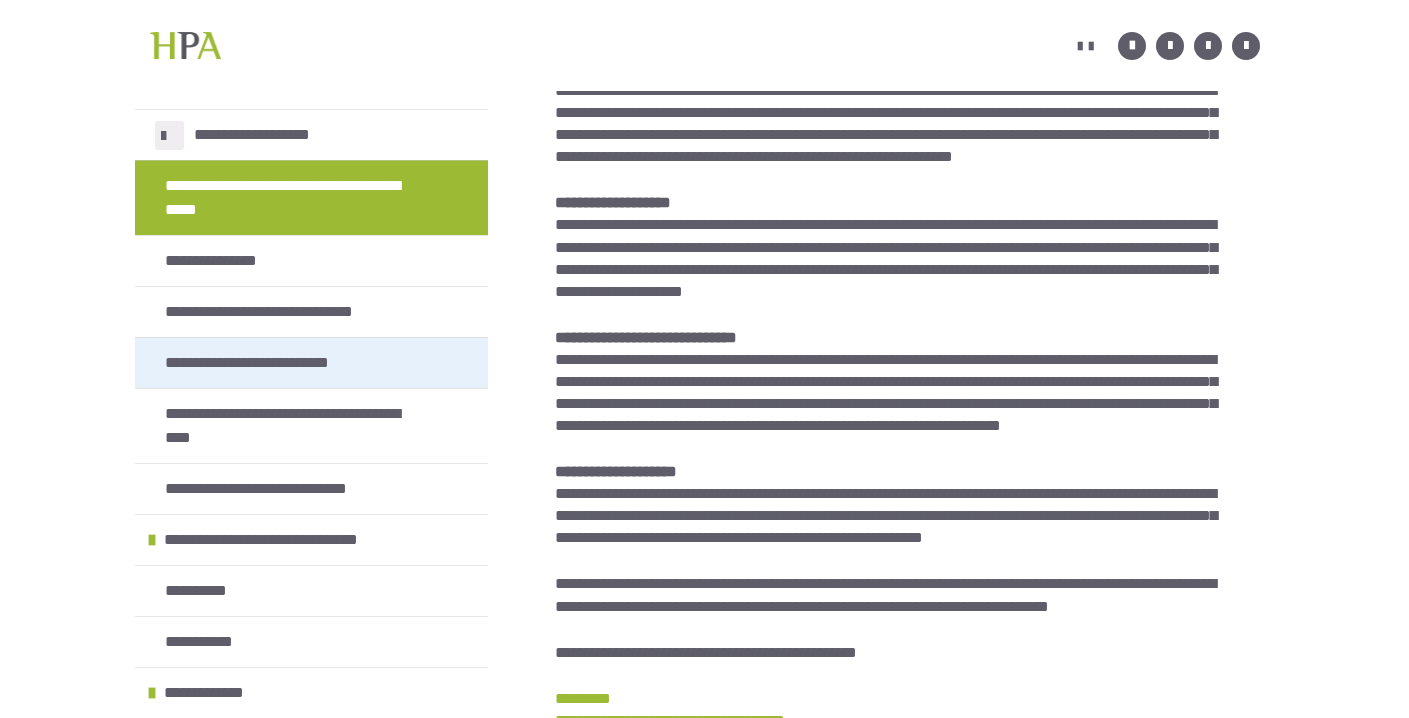 click on "**********" at bounding box center [277, 363] 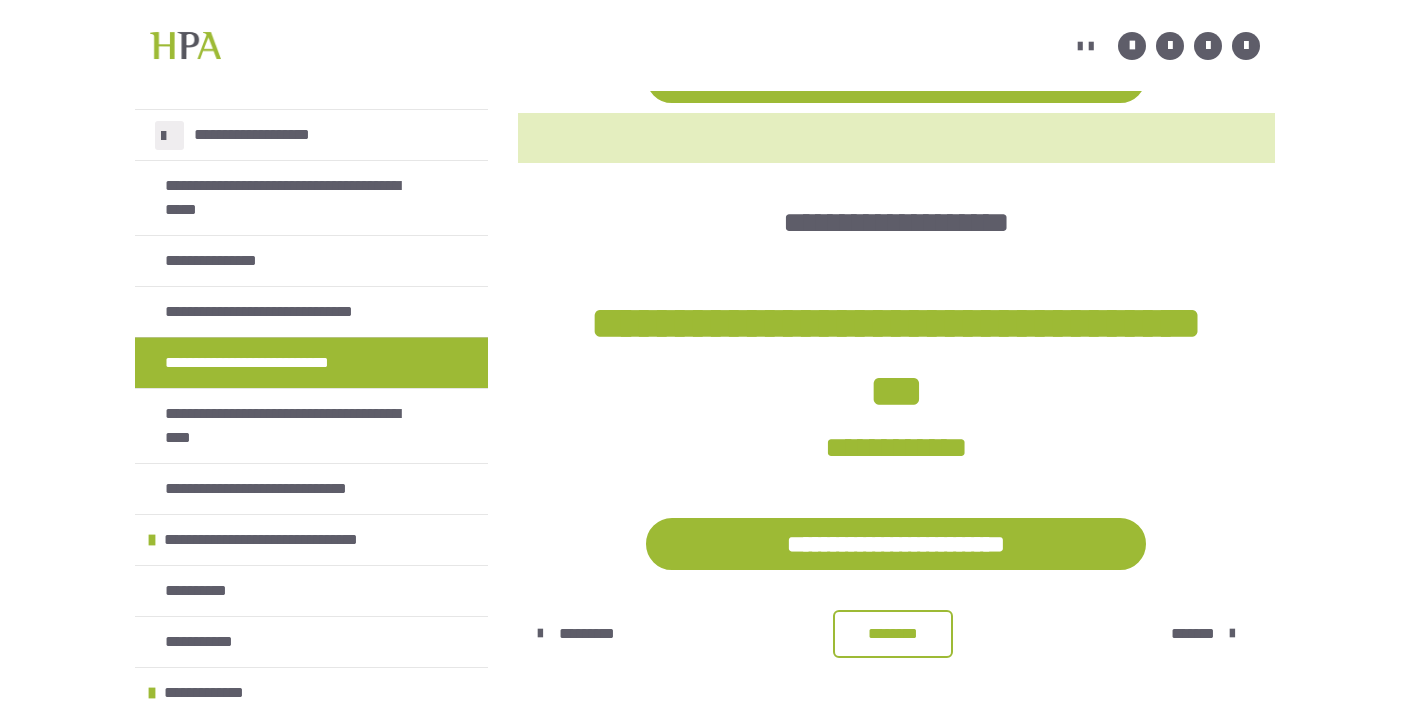 scroll, scrollTop: 1378, scrollLeft: 0, axis: vertical 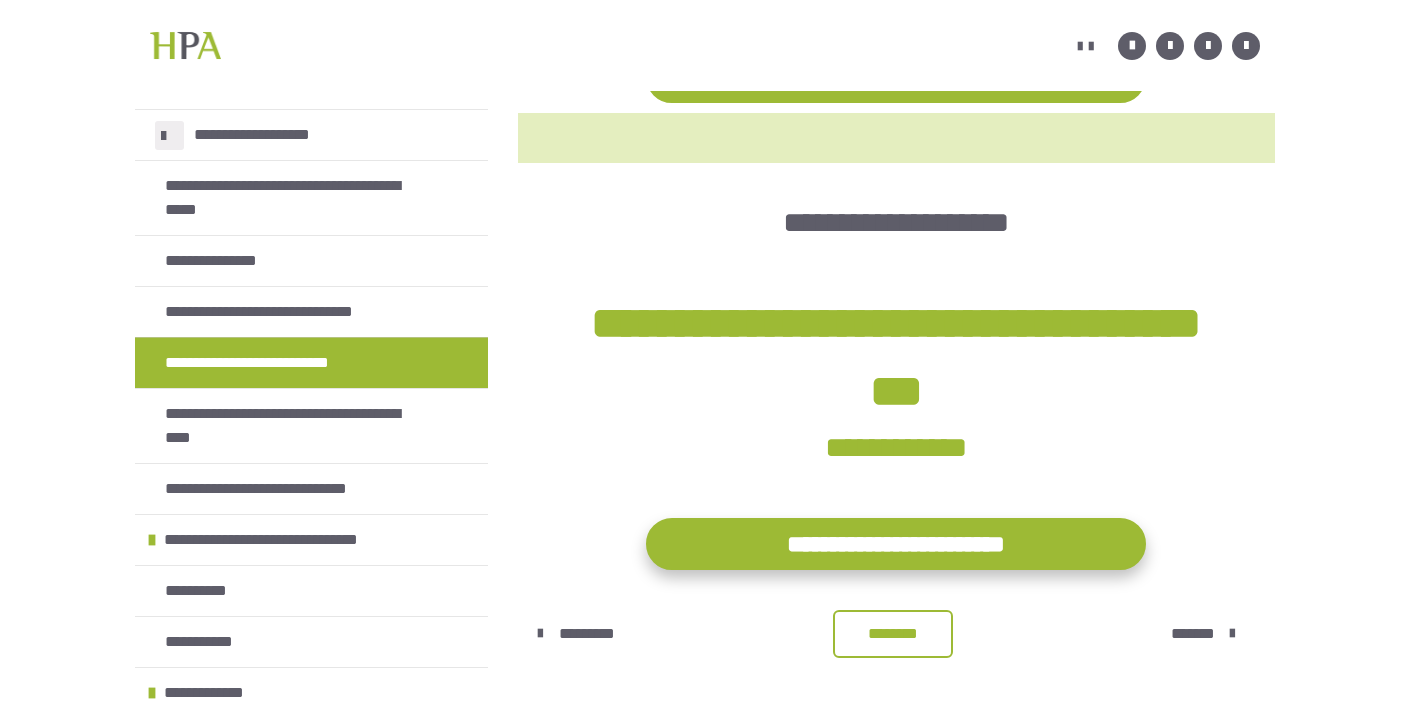 click on "**********" at bounding box center [896, 544] 